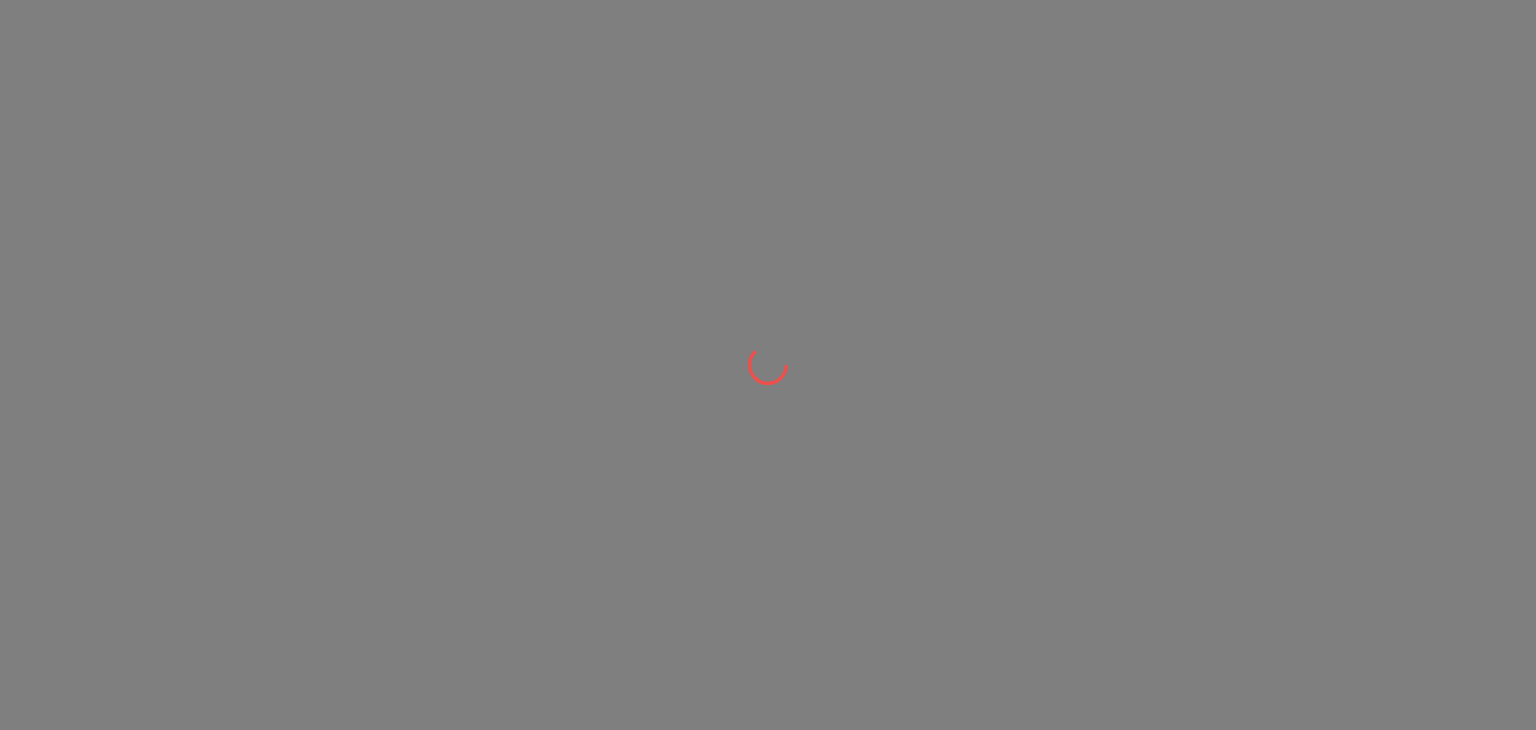 scroll, scrollTop: 0, scrollLeft: 0, axis: both 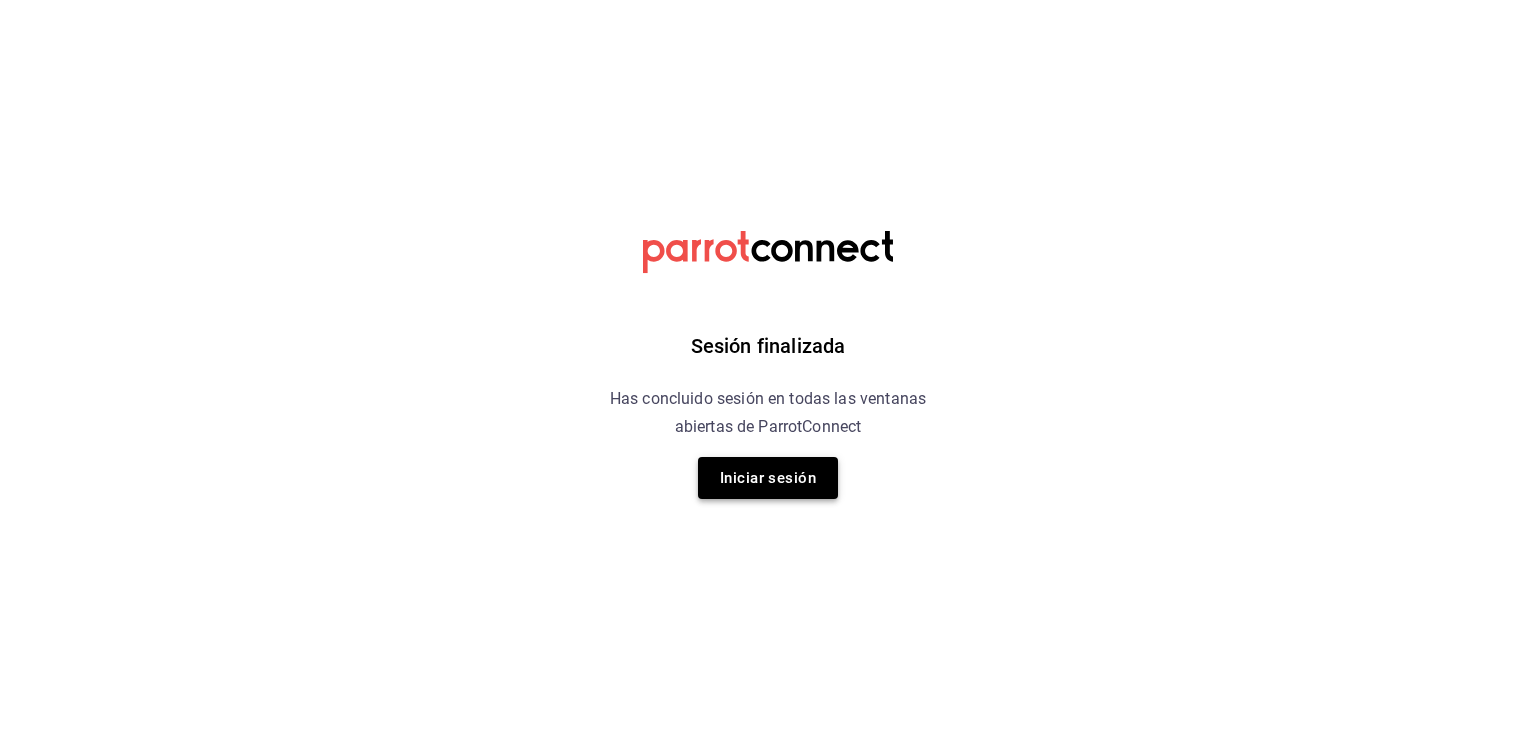 click on "Iniciar sesión" at bounding box center (768, 478) 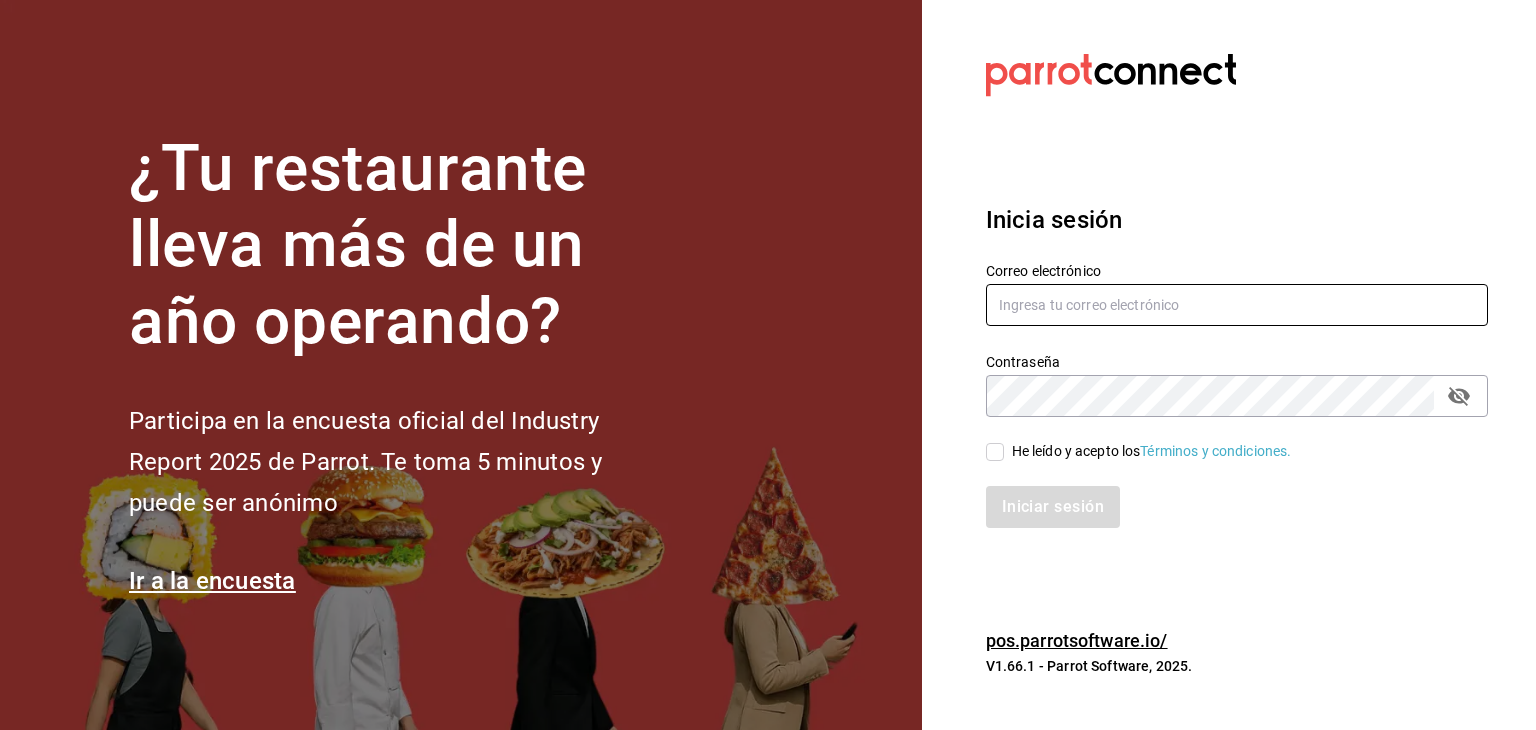 type on "josealejandrovillazavala@gmail.com" 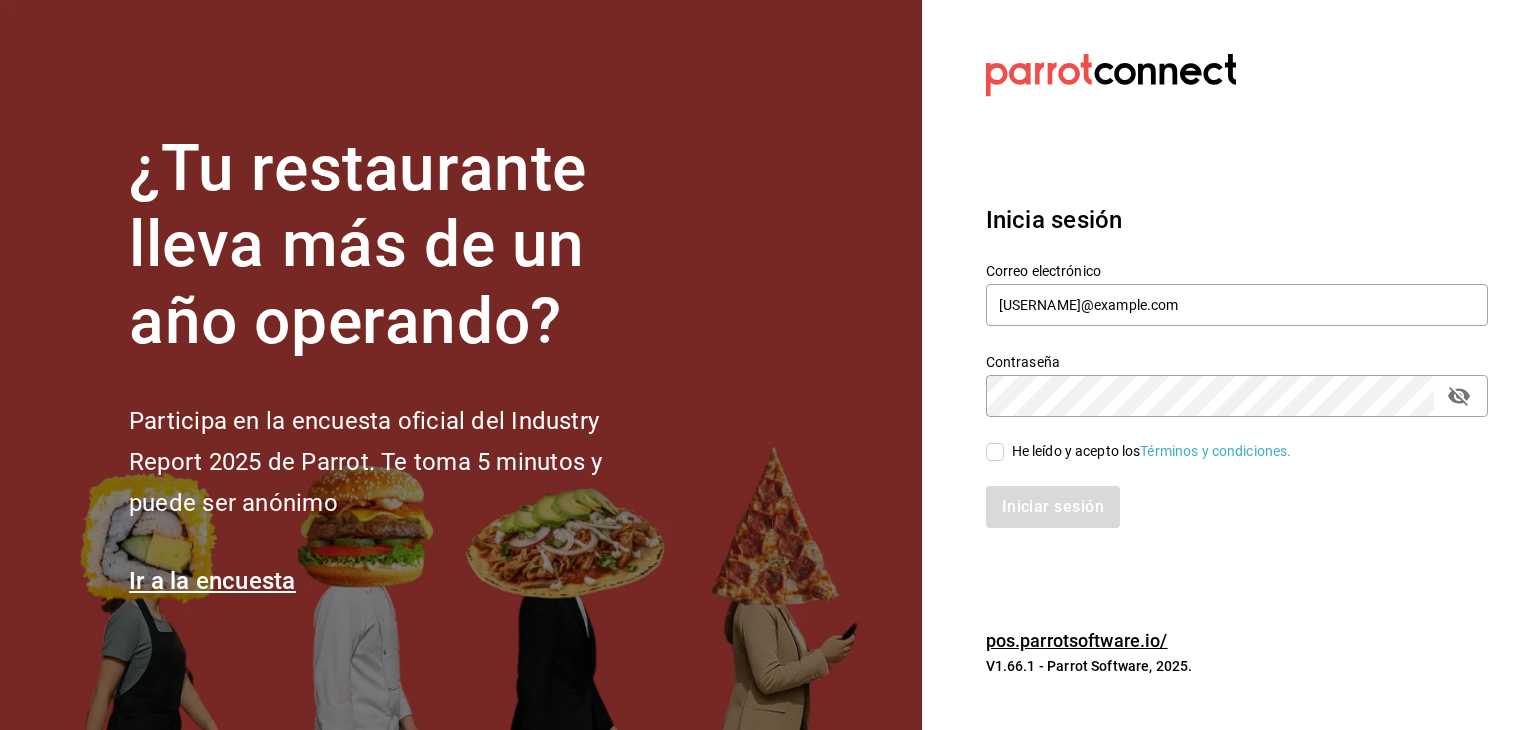 click on "He leído y acepto los  Términos y condiciones." at bounding box center (995, 452) 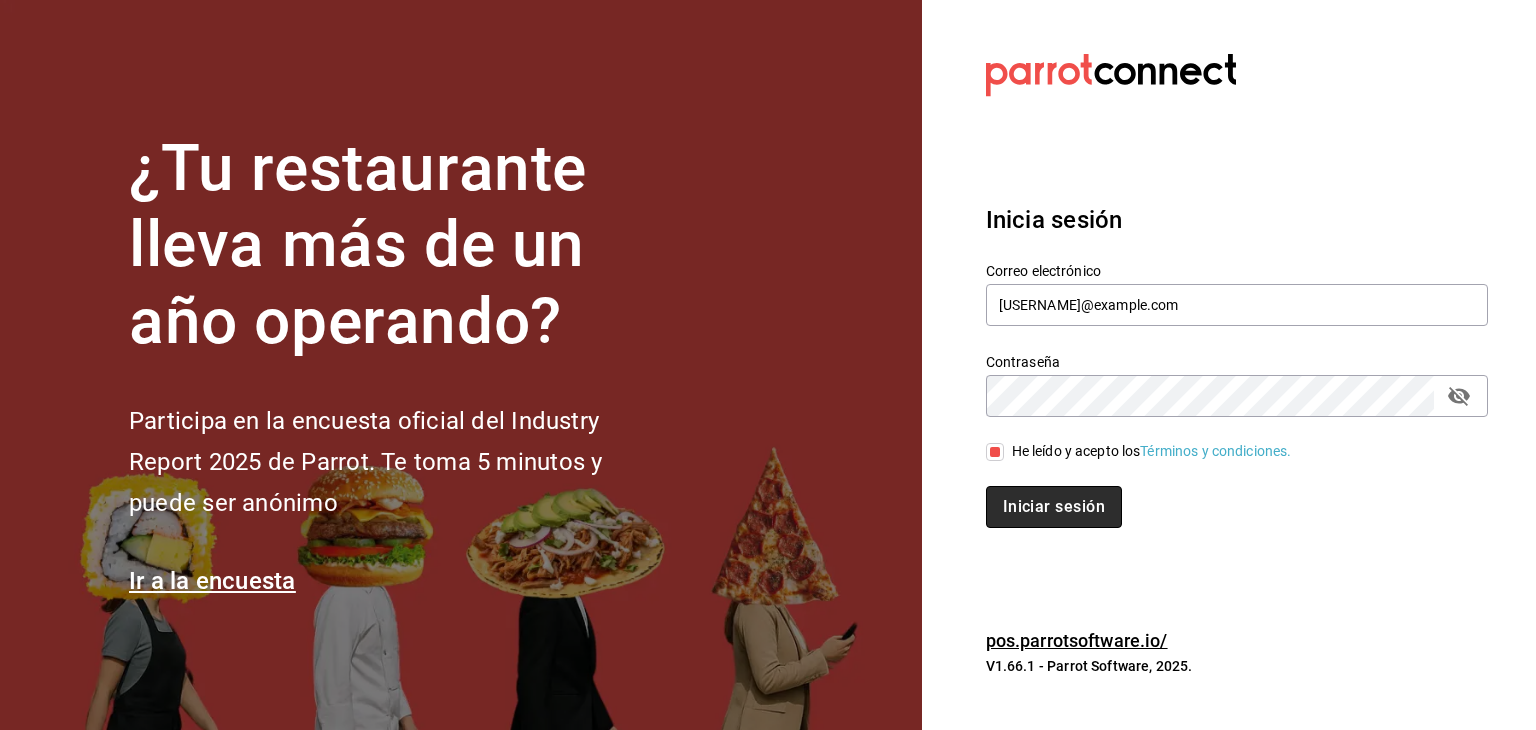 click on "Iniciar sesión" at bounding box center (1054, 507) 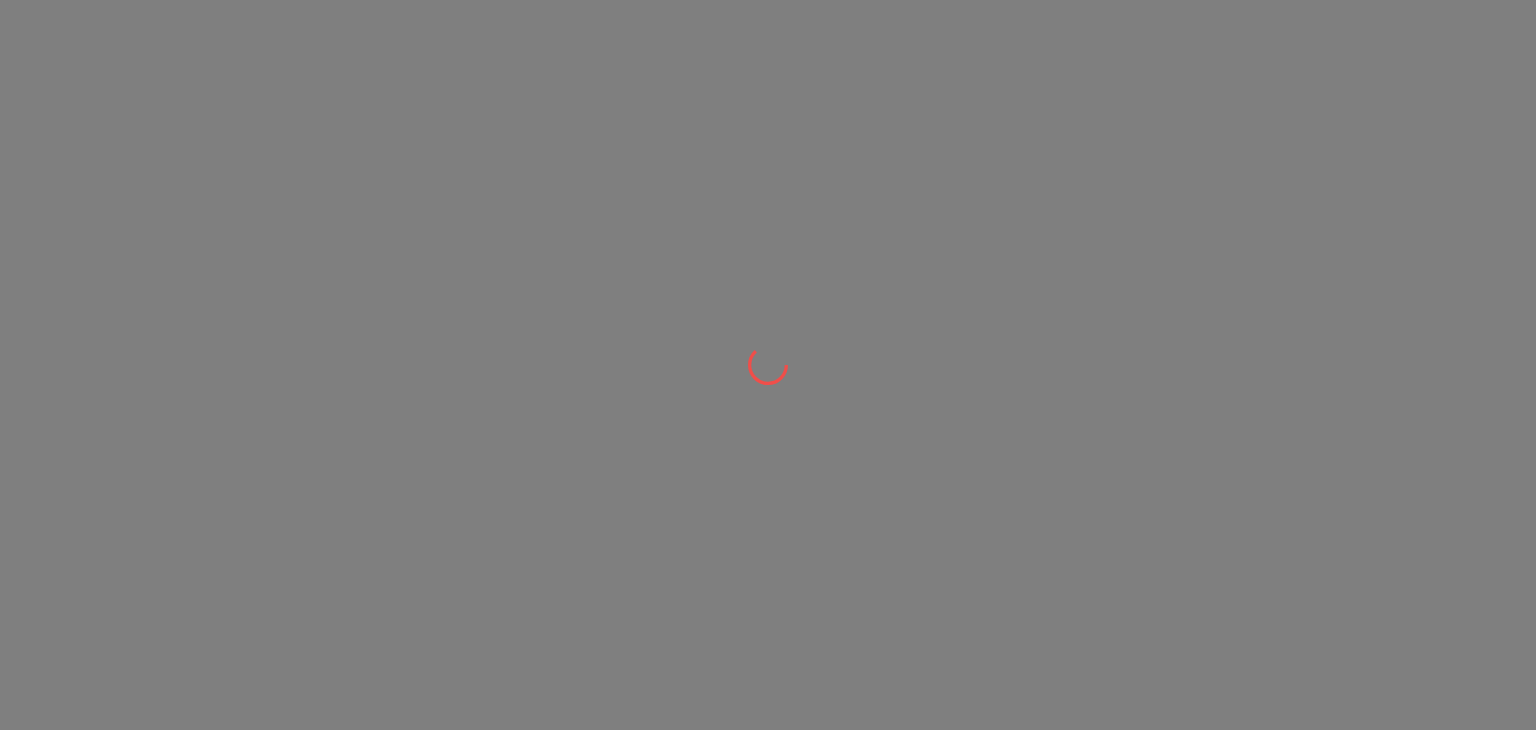 scroll, scrollTop: 0, scrollLeft: 0, axis: both 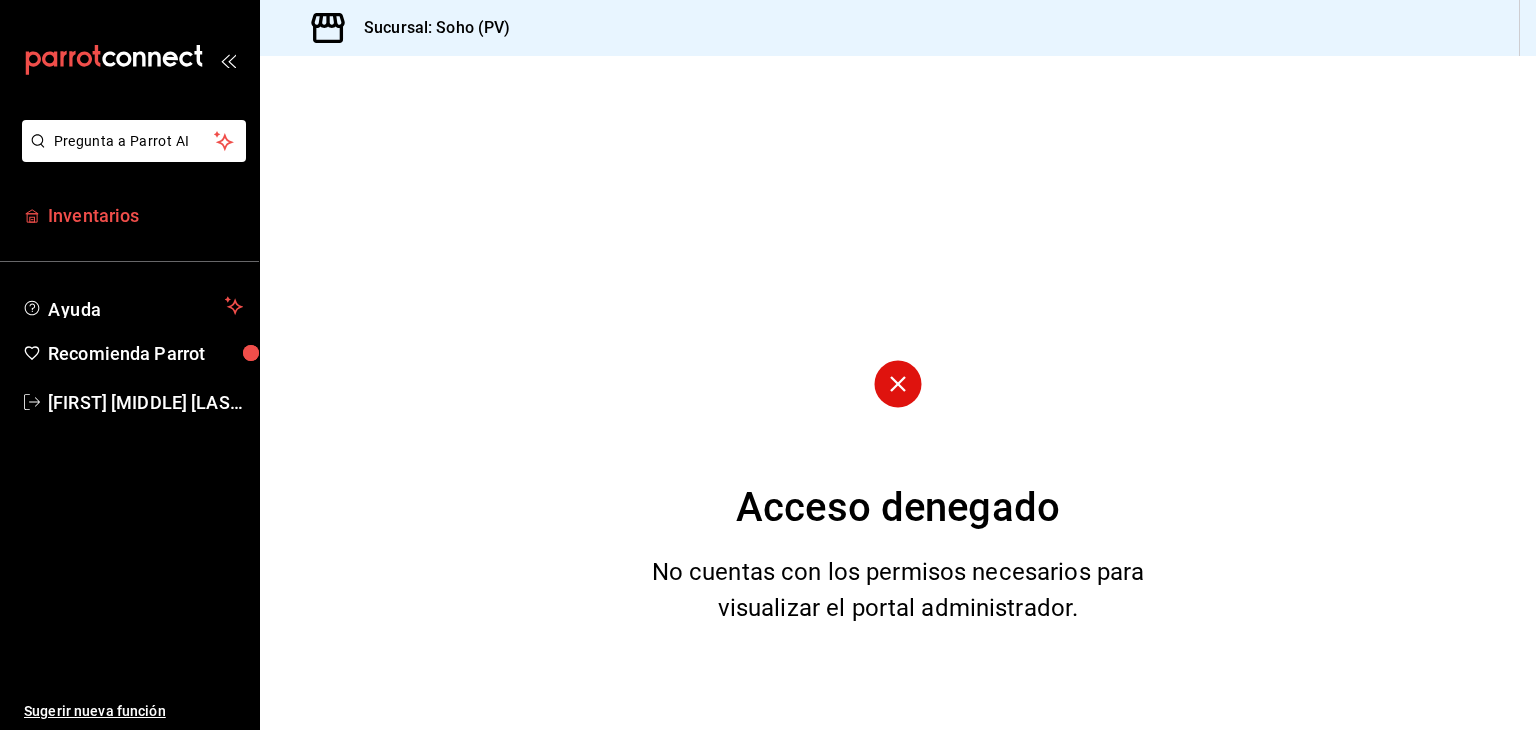 click on "Inventarios" at bounding box center (129, 215) 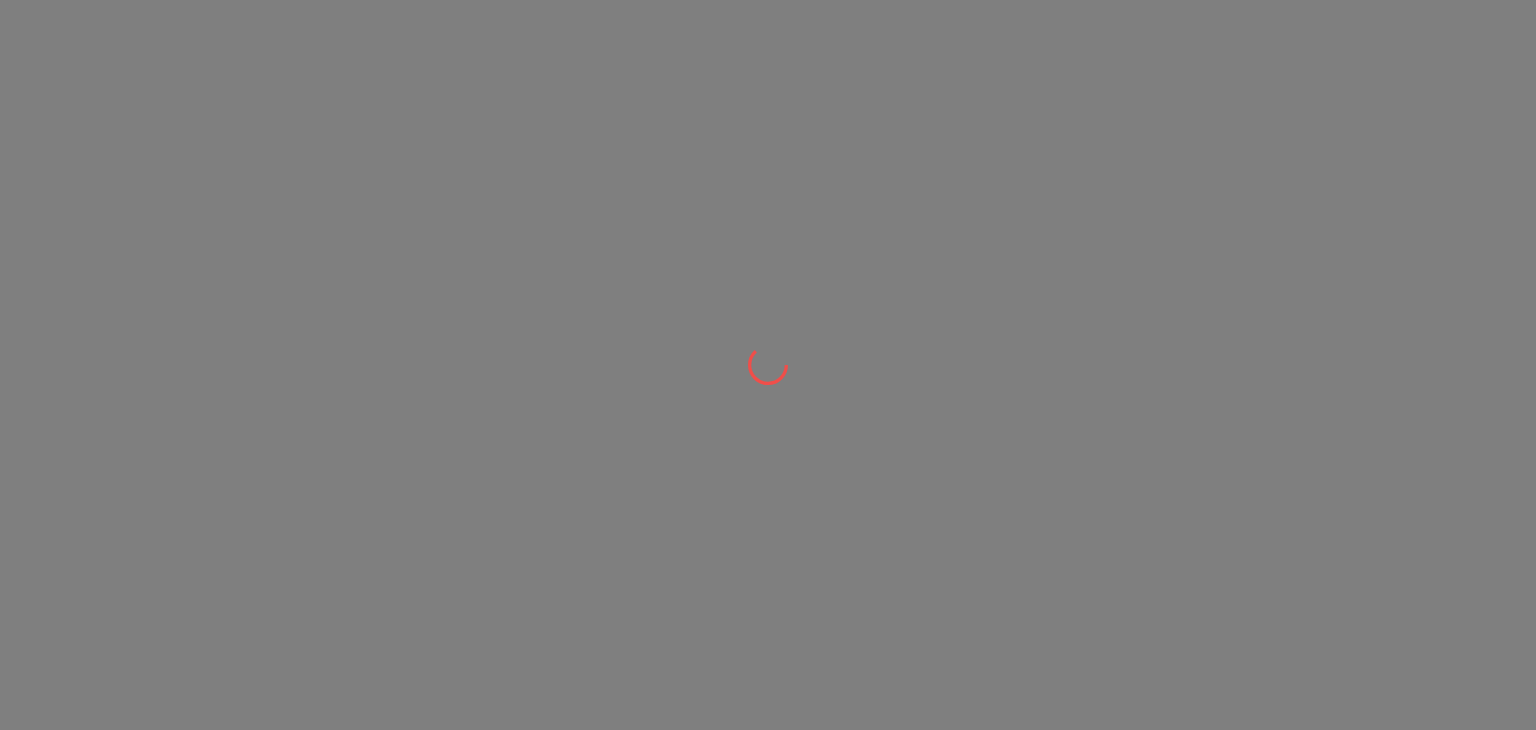 scroll, scrollTop: 0, scrollLeft: 0, axis: both 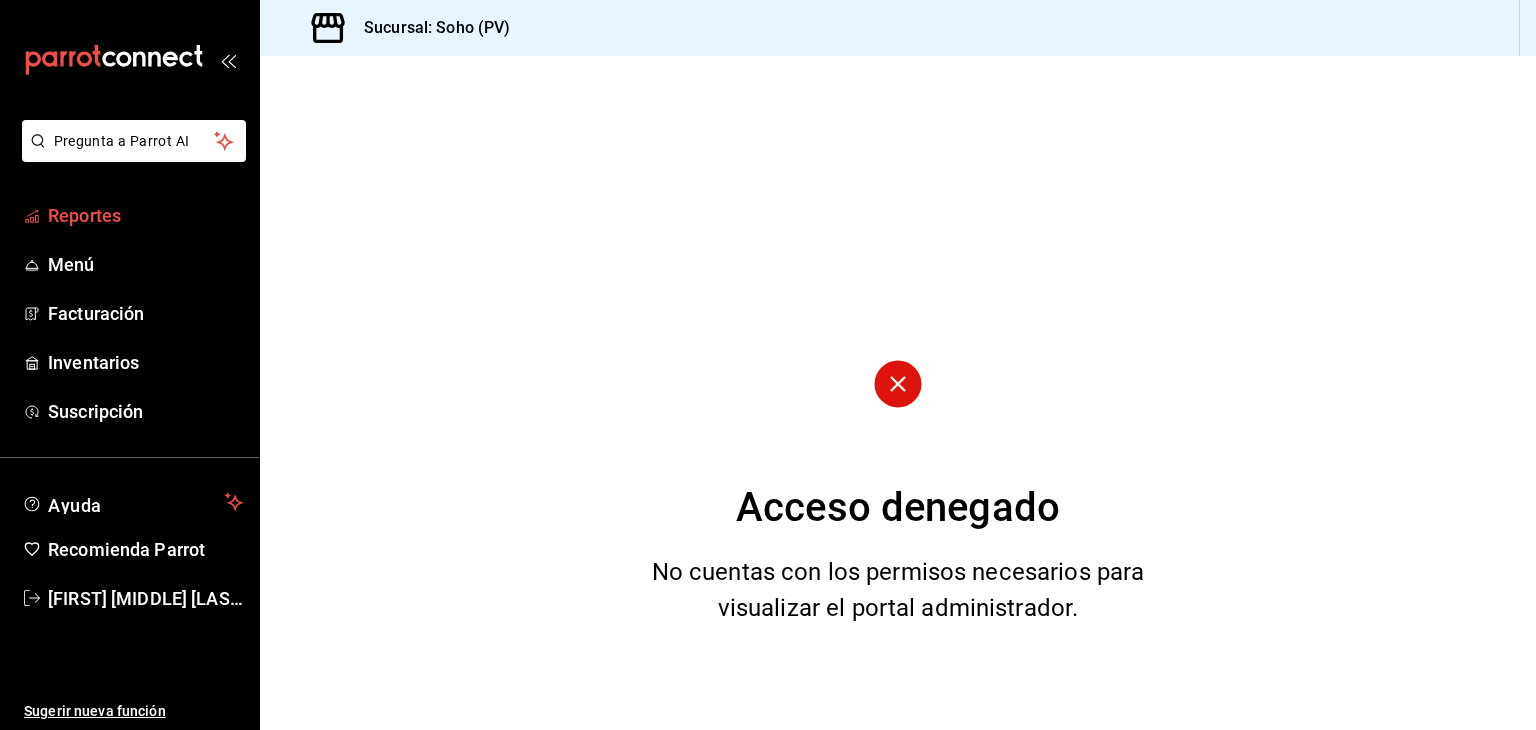 click on "Reportes" at bounding box center [145, 215] 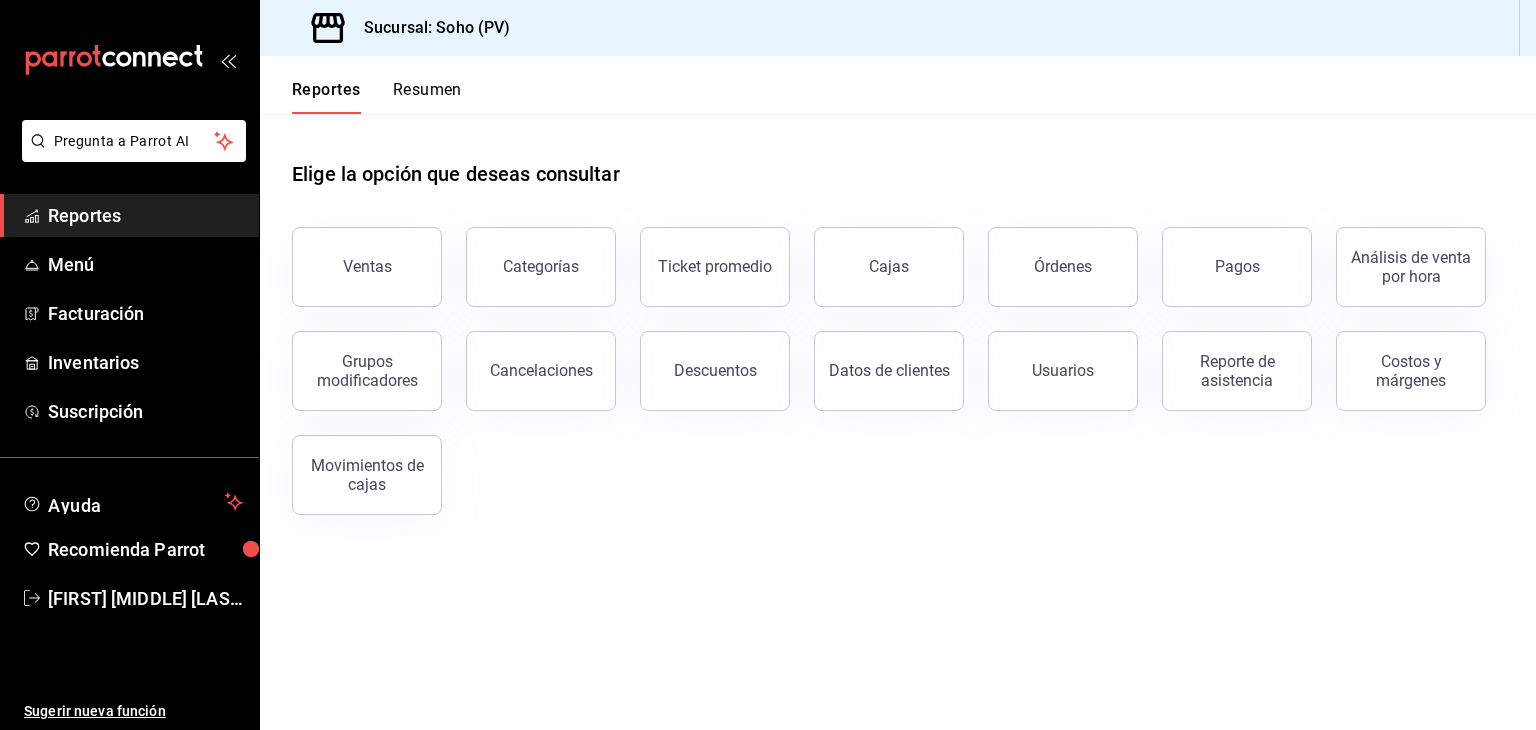 click on "Resumen" at bounding box center [427, 97] 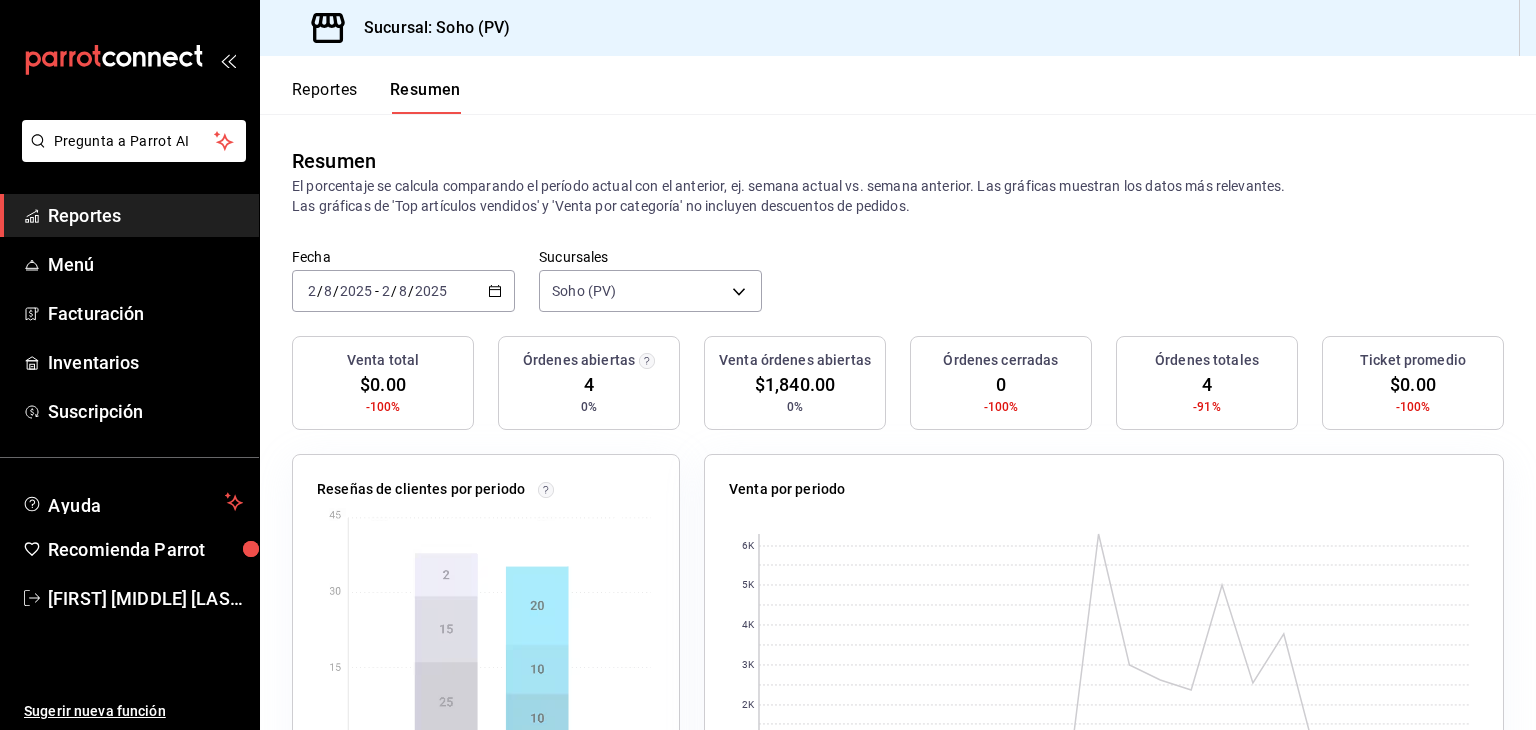 click on "Reportes" at bounding box center [325, 97] 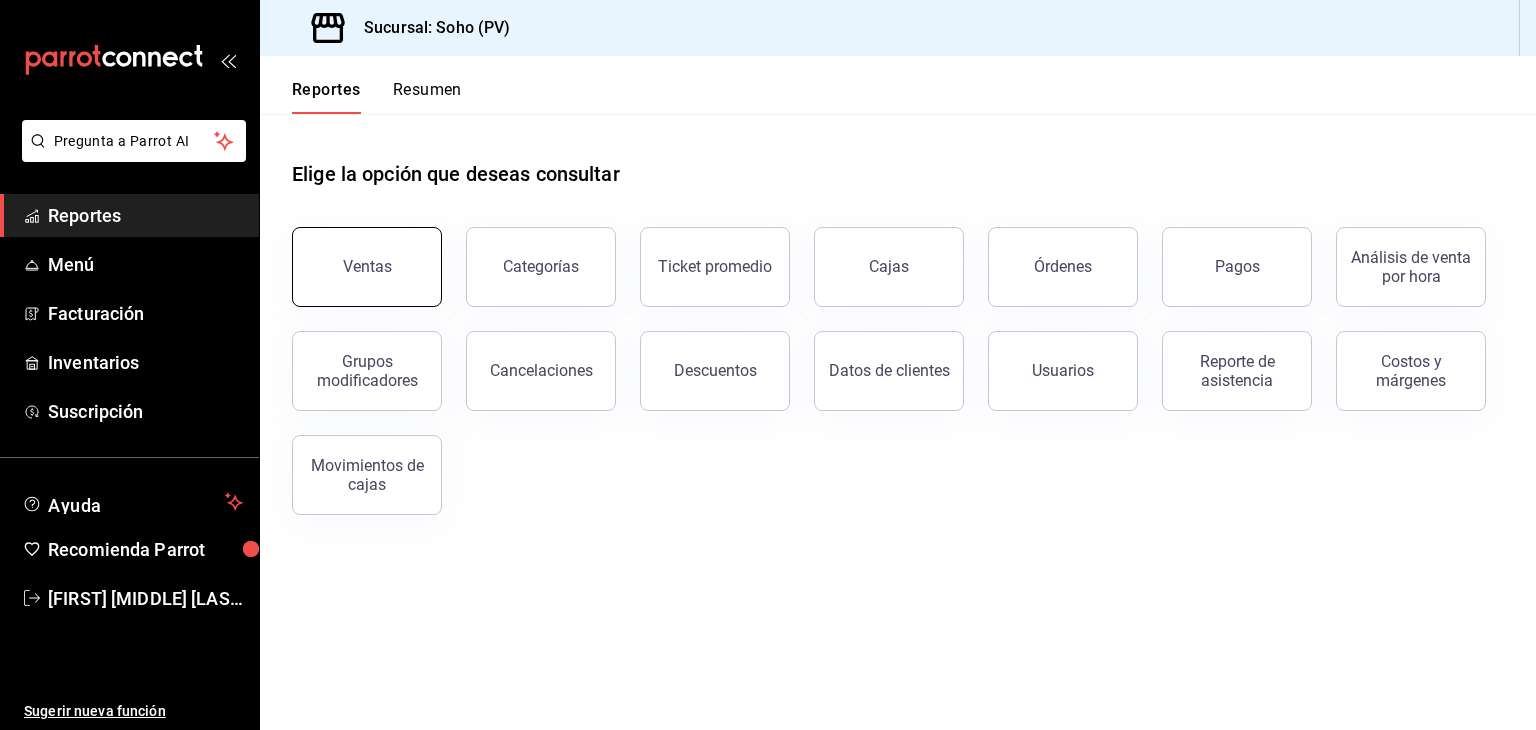click on "Ventas" at bounding box center [367, 267] 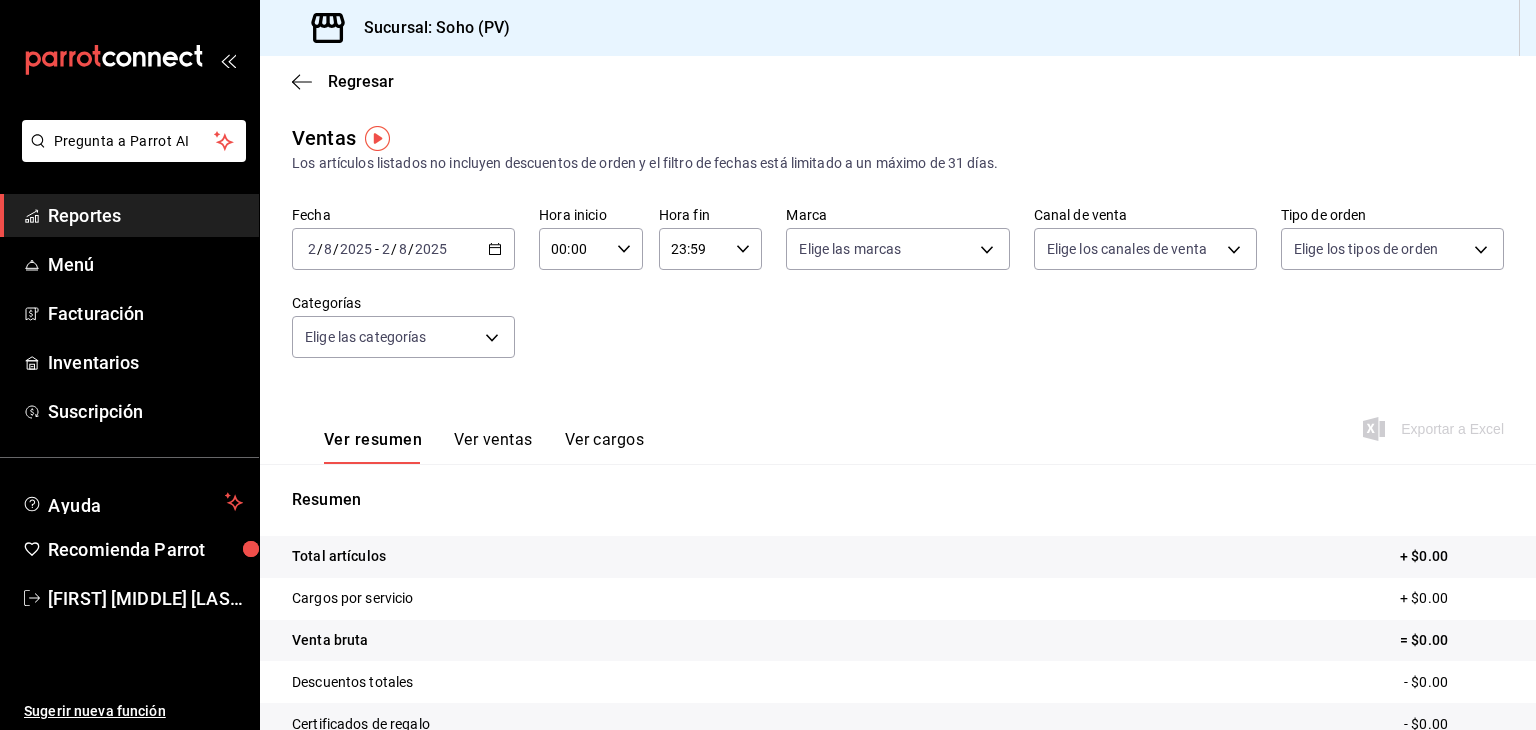 click 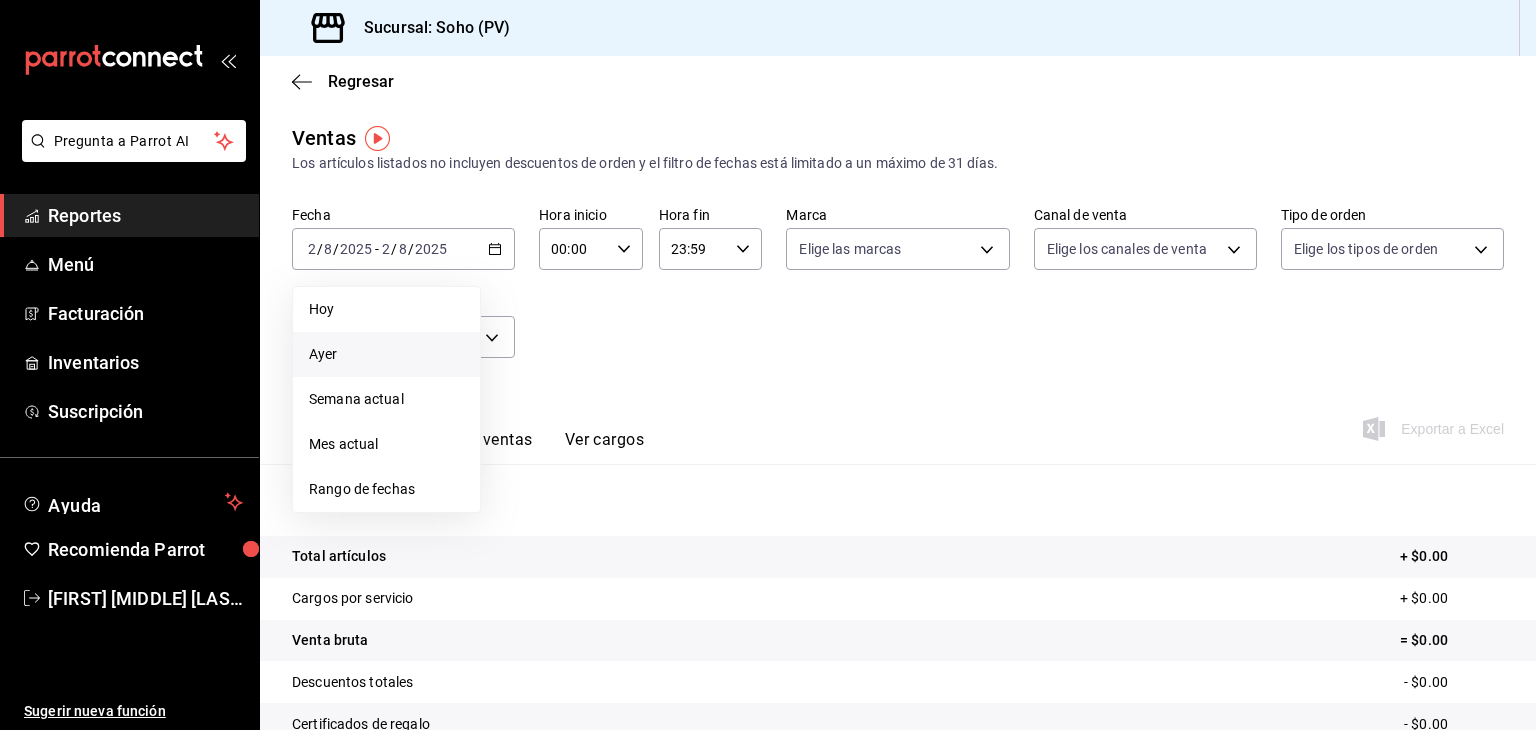 click on "Ayer" at bounding box center [386, 354] 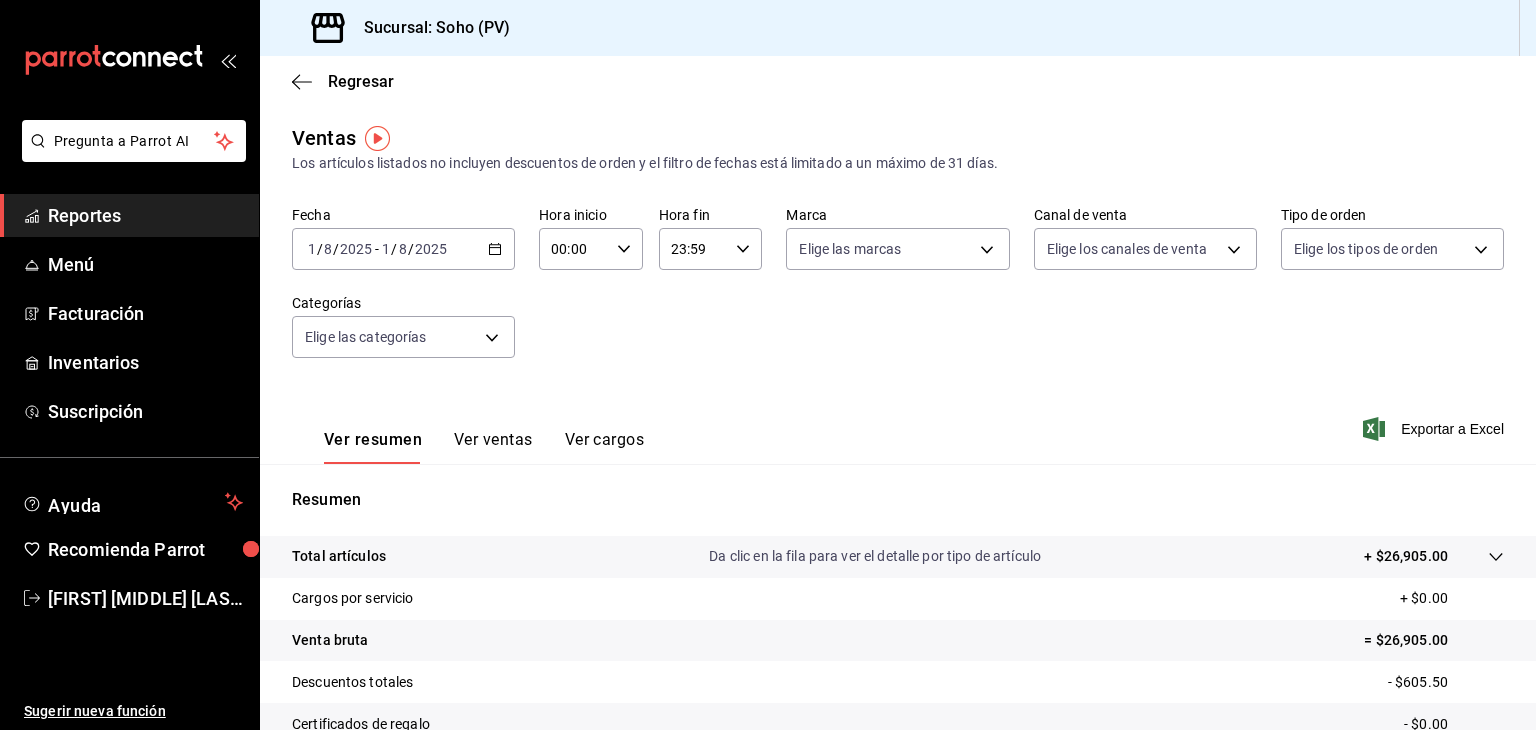 click 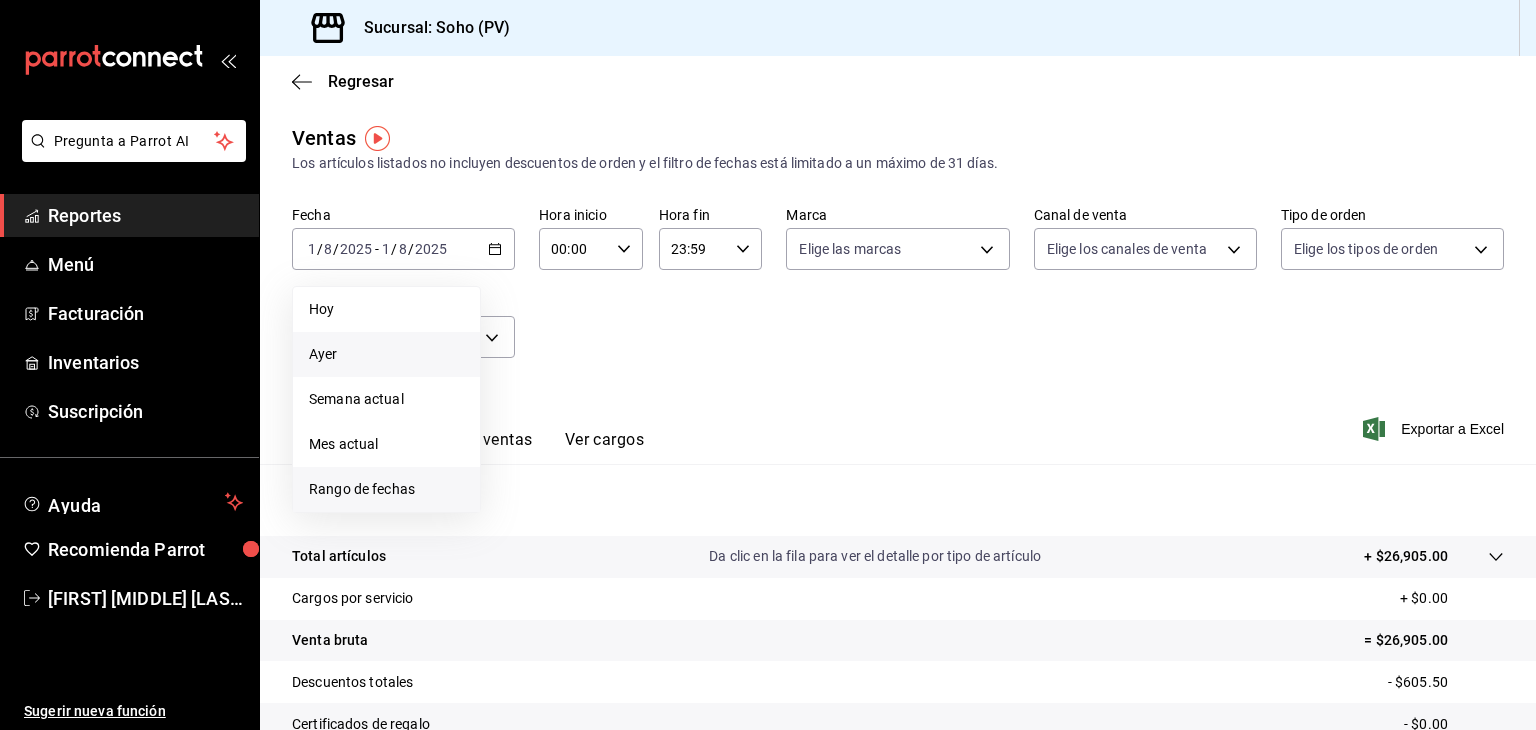 click on "Rango de fechas" at bounding box center (386, 489) 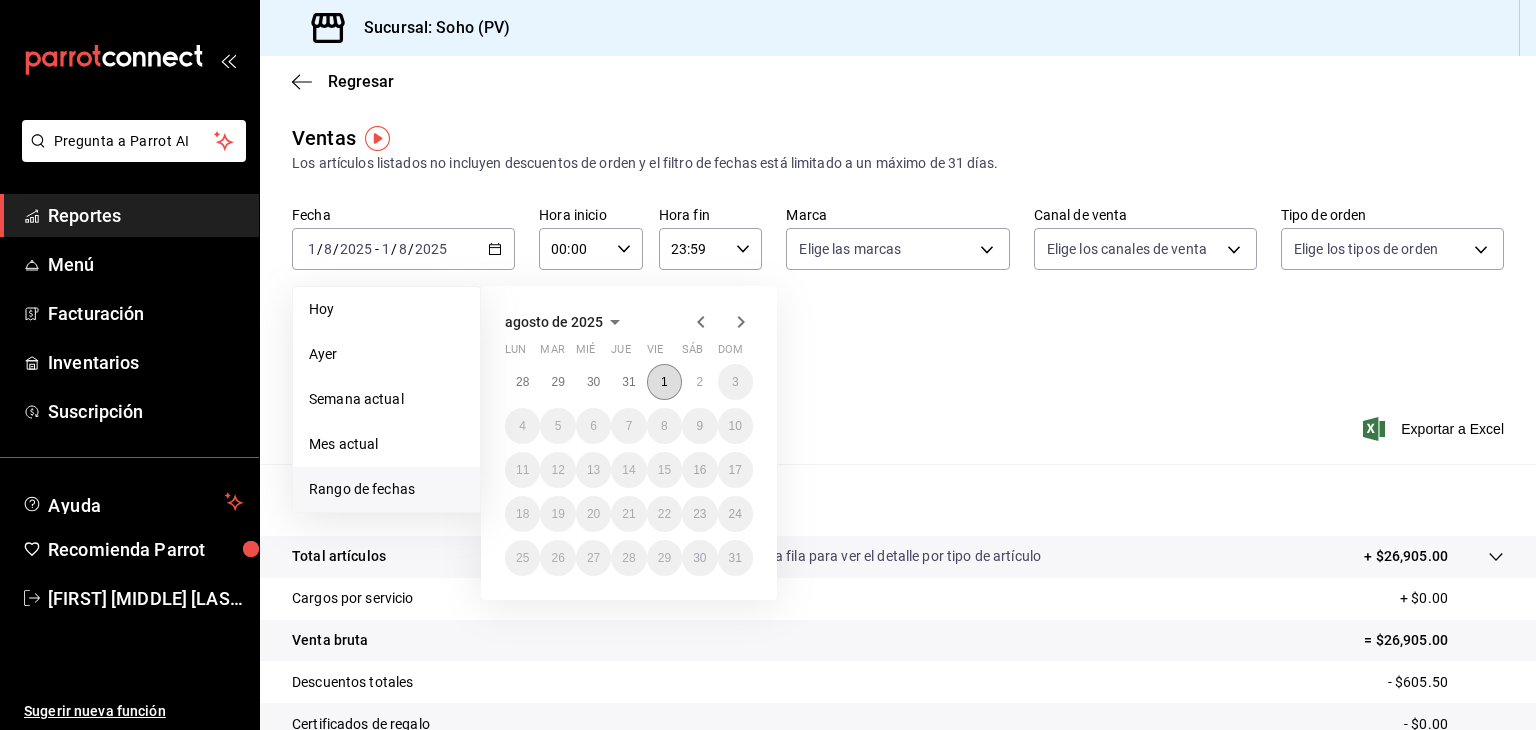 click on "1" at bounding box center (664, 382) 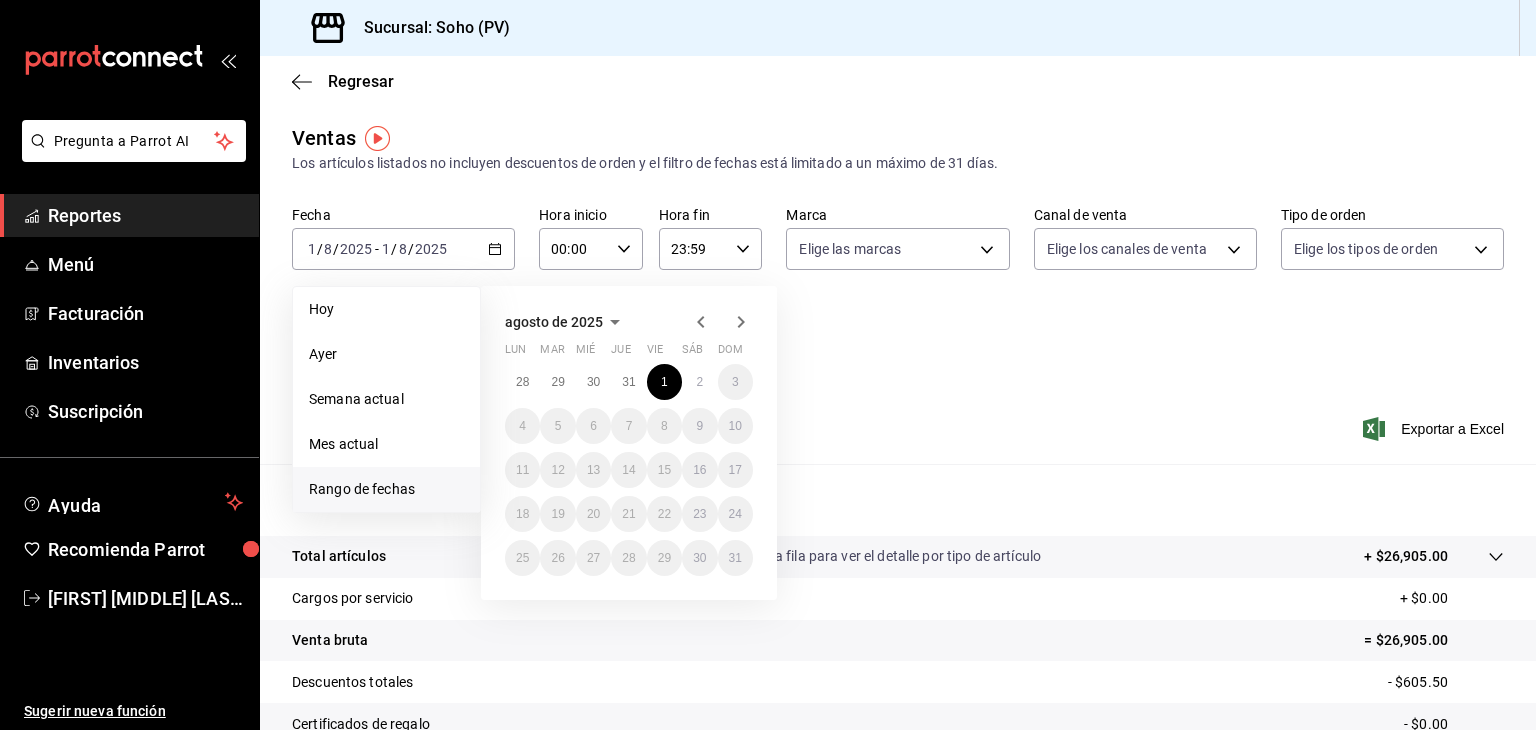 click on "Ver resumen Ver ventas Ver cargos Exportar a Excel" at bounding box center (898, 423) 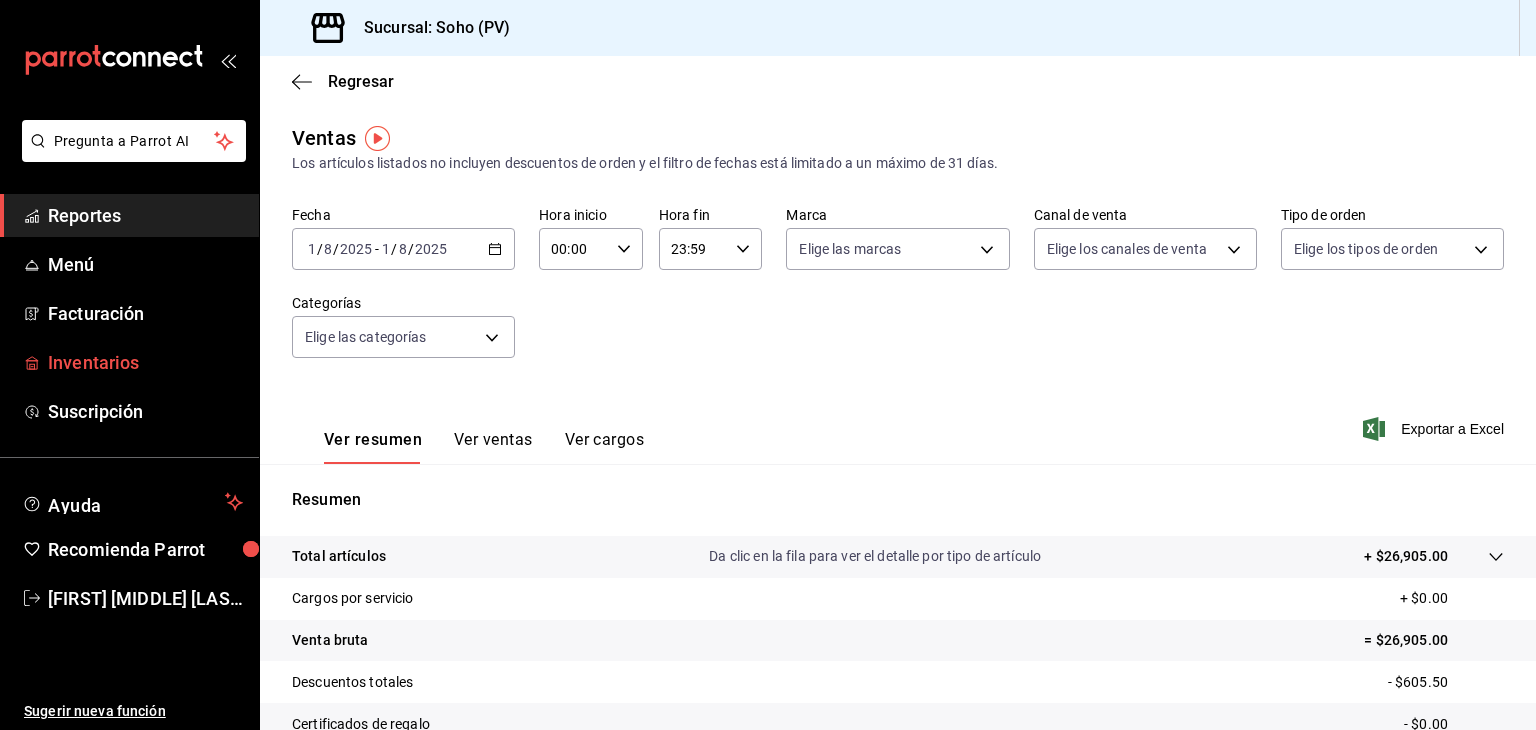 click on "Inventarios" at bounding box center (145, 362) 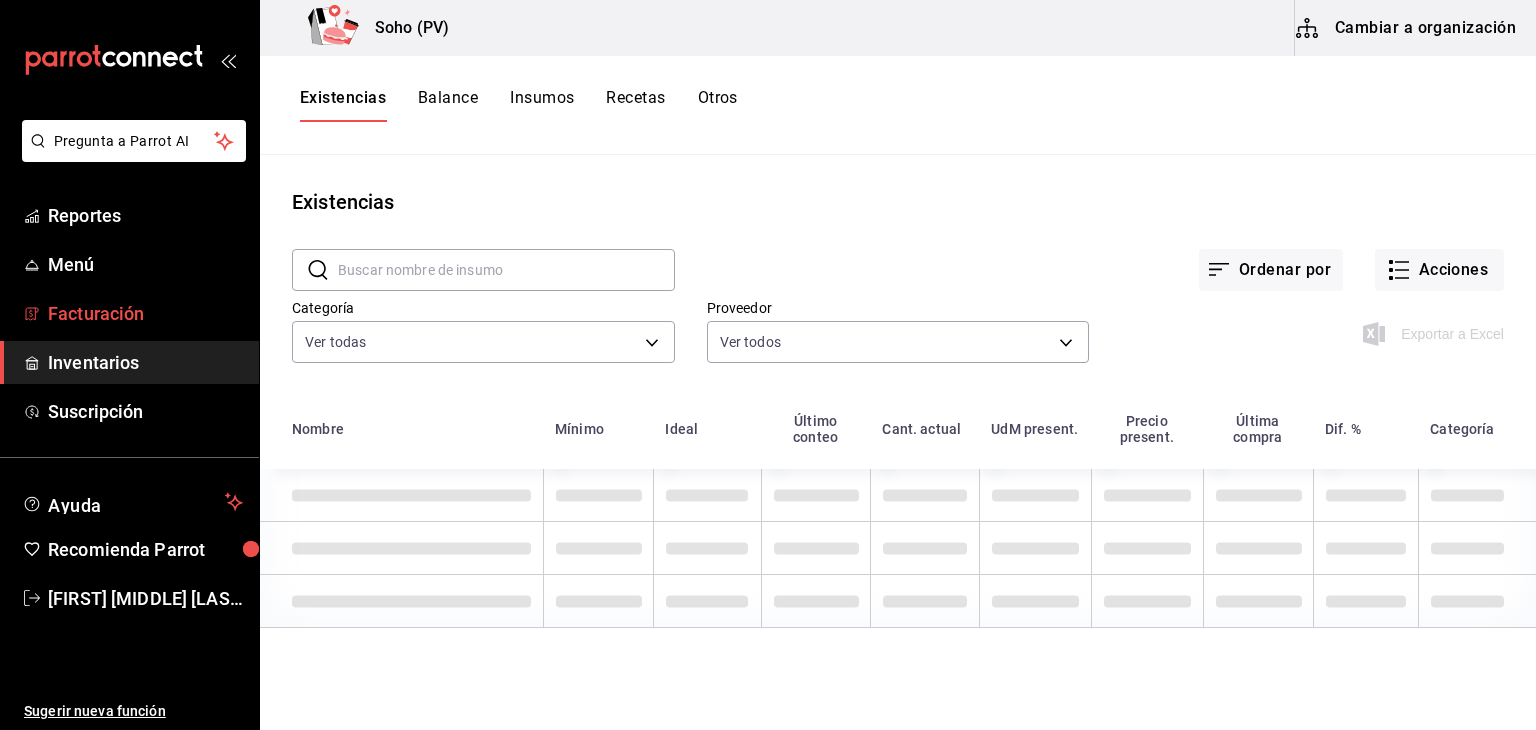 click on "Facturación" at bounding box center (145, 313) 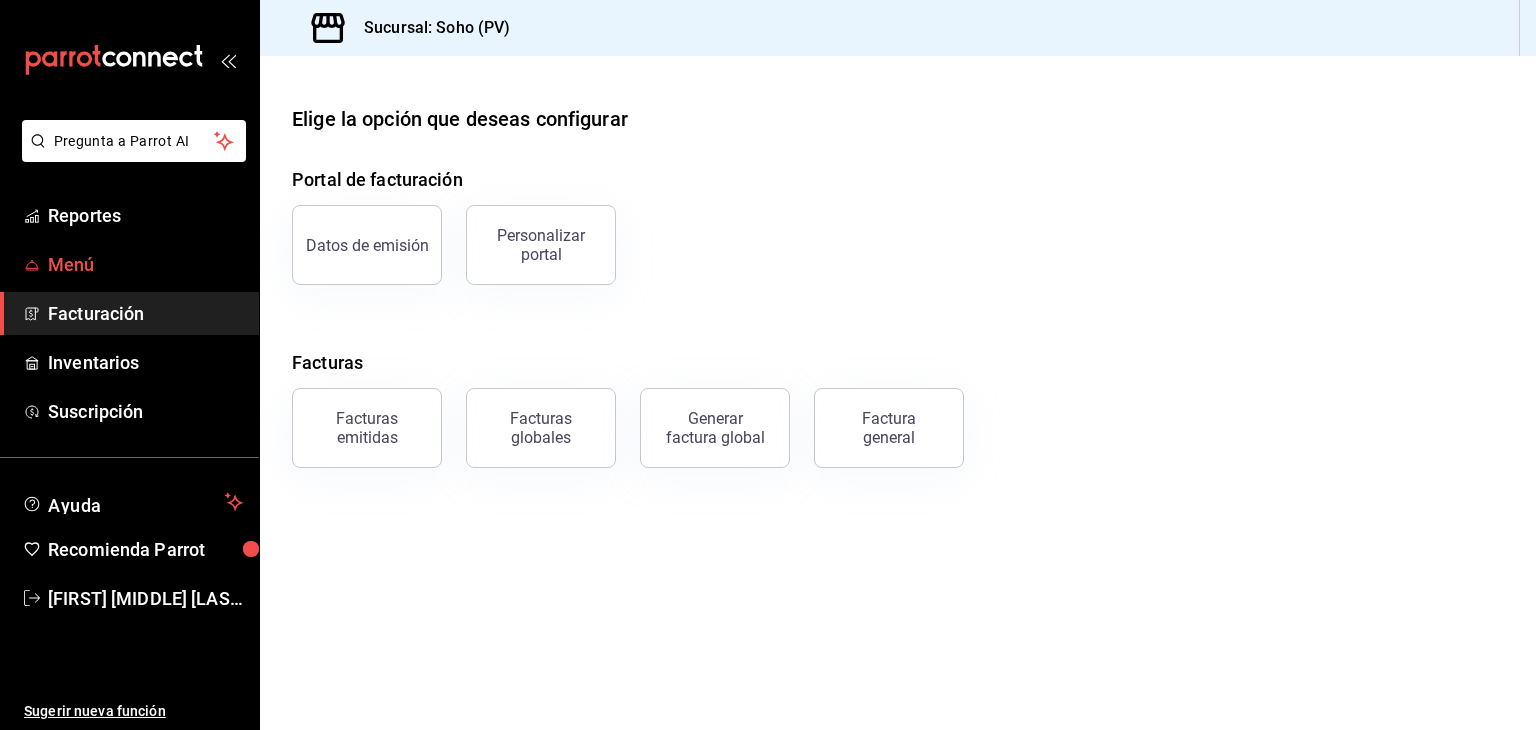 click on "Menú" at bounding box center [145, 264] 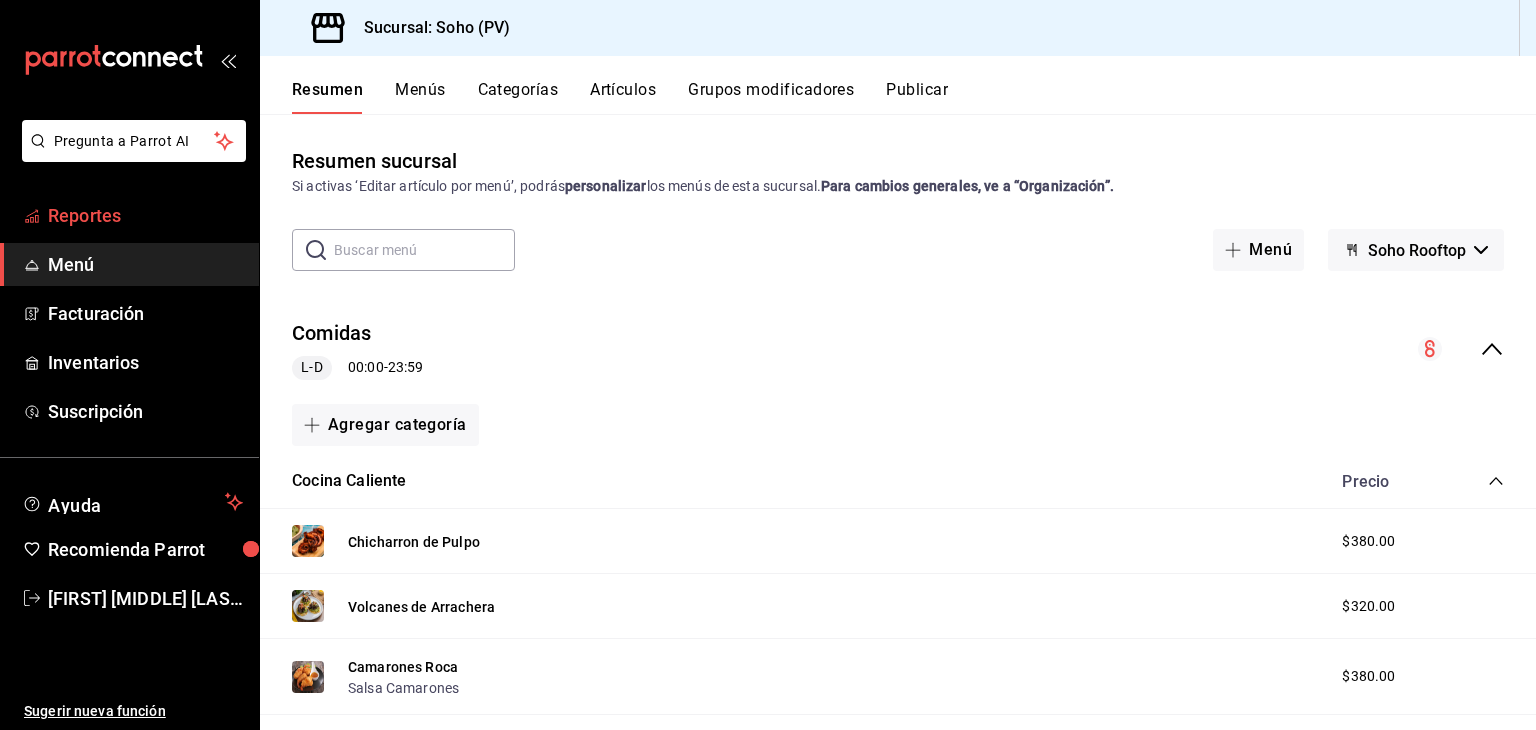 click on "Reportes" at bounding box center (145, 215) 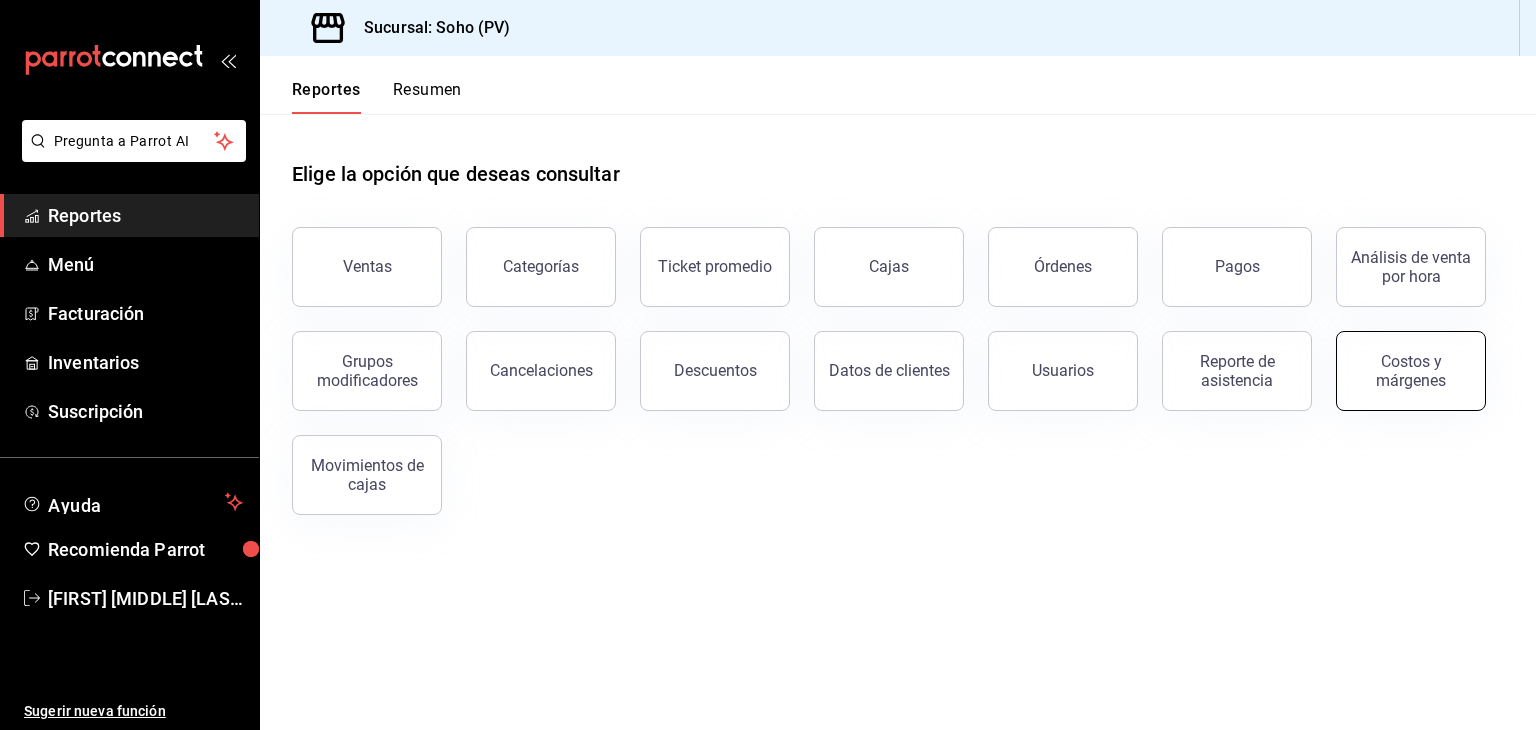 click on "Costos y márgenes" at bounding box center (1411, 371) 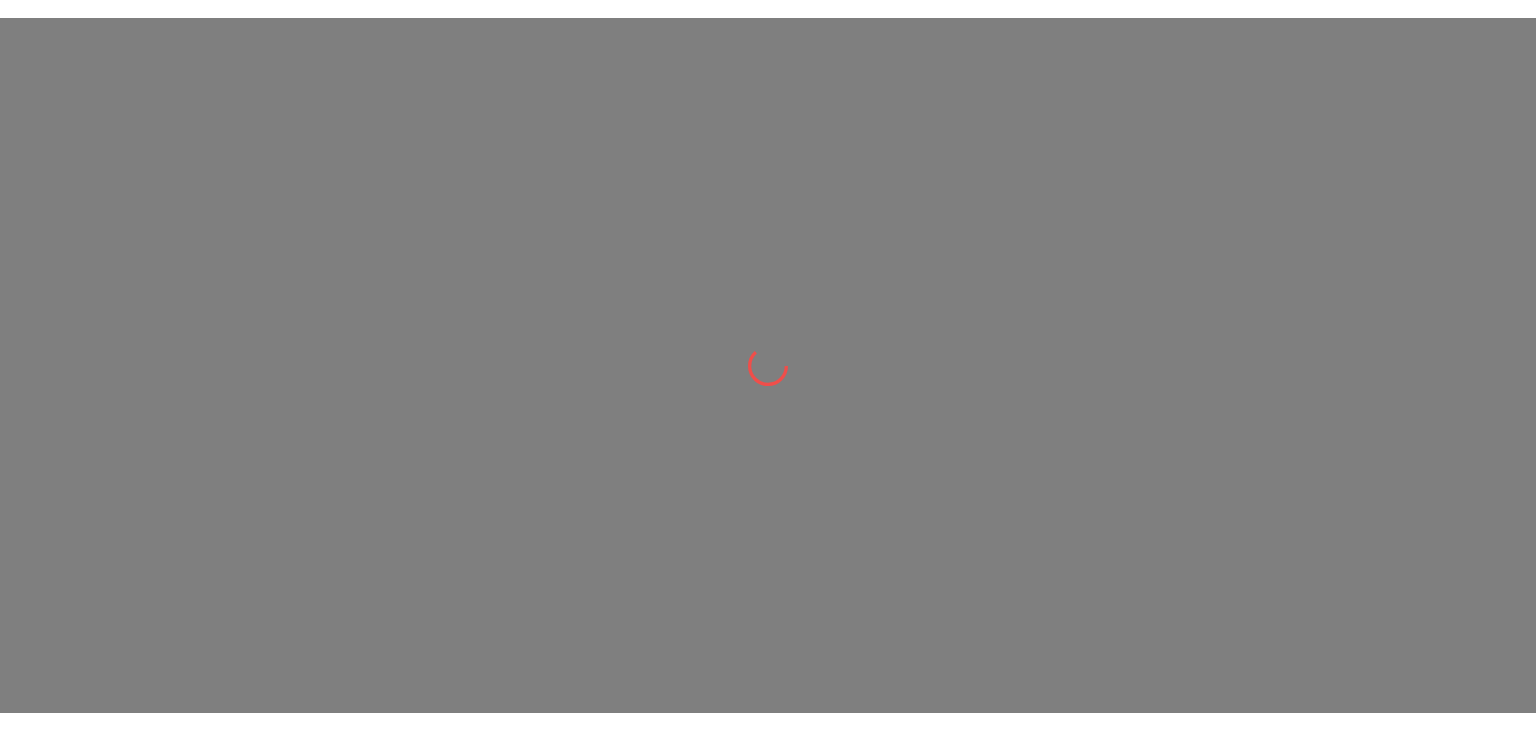 scroll, scrollTop: 0, scrollLeft: 0, axis: both 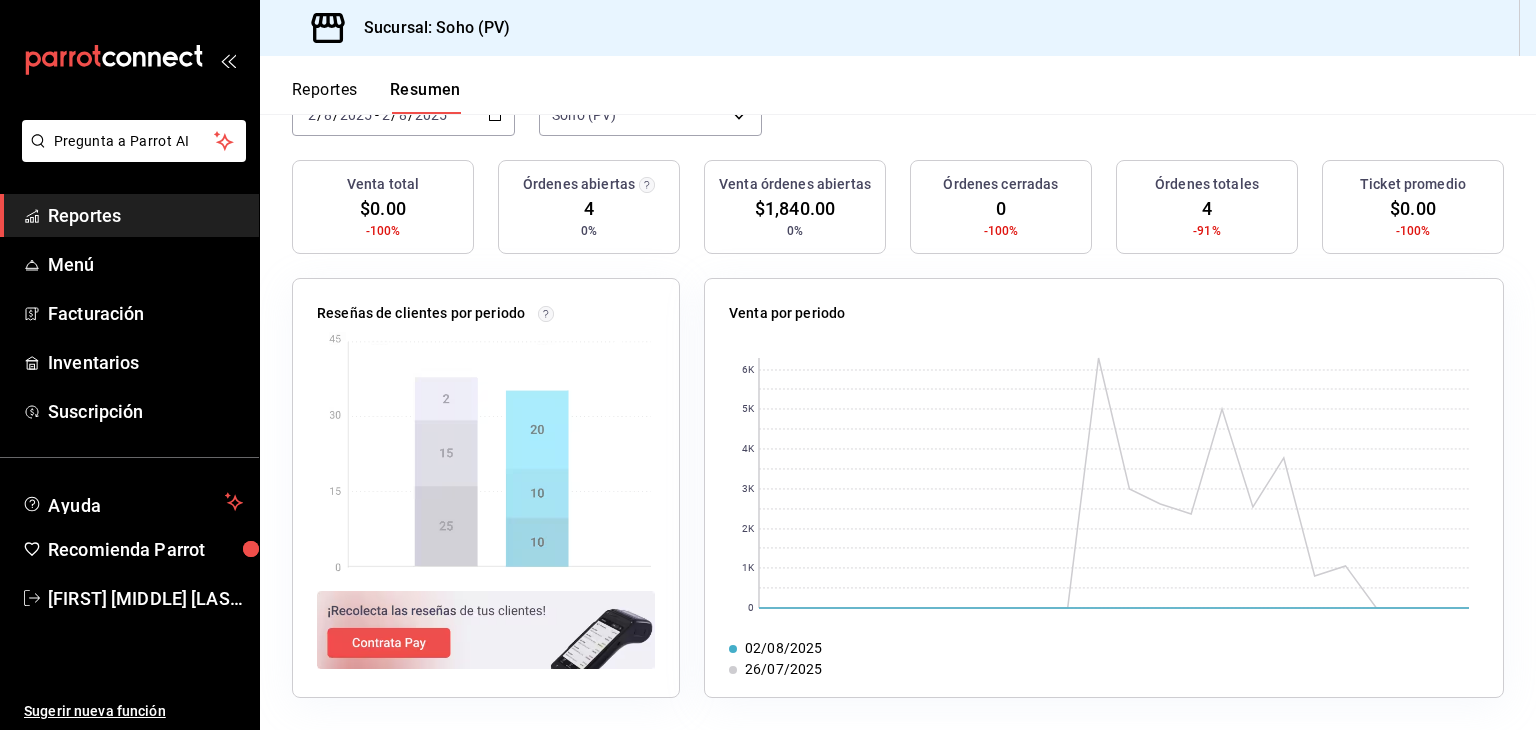 click at bounding box center (486, 630) 